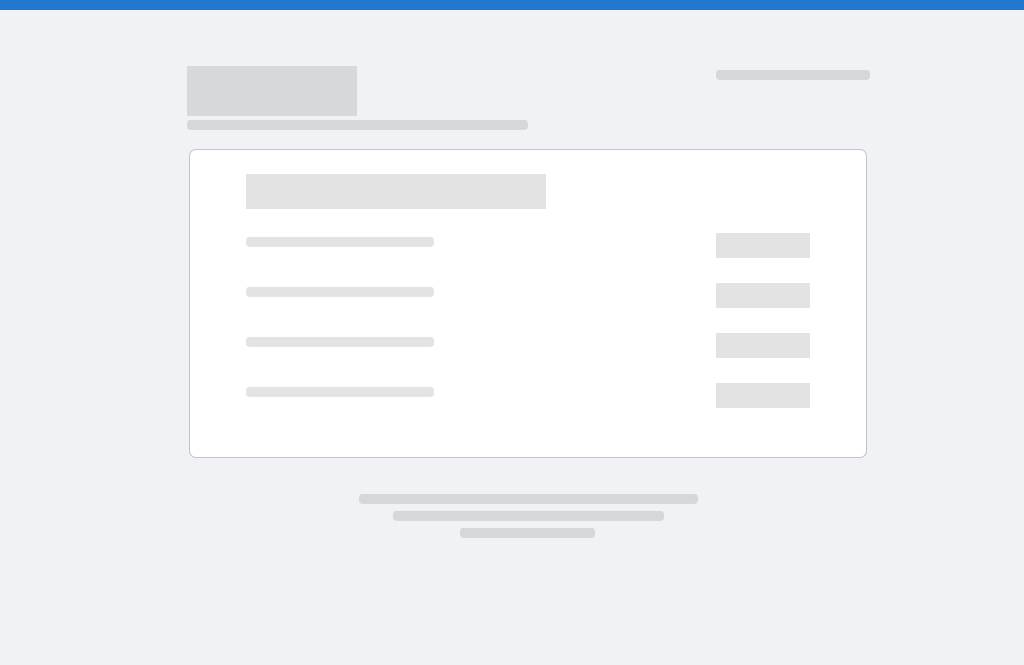 scroll, scrollTop: 0, scrollLeft: 0, axis: both 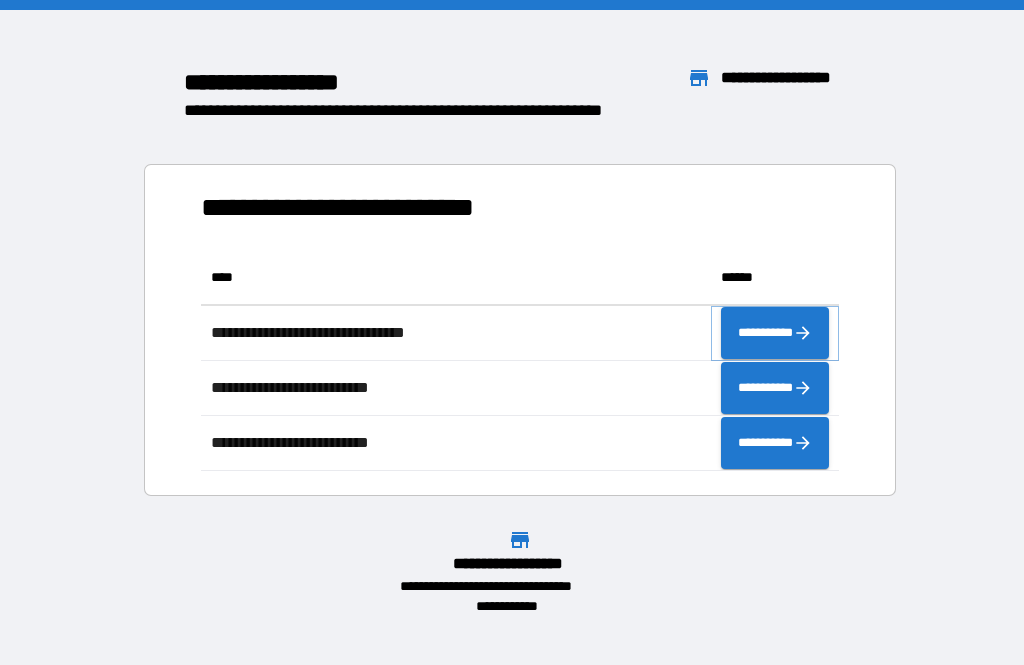 click on "**********" at bounding box center [775, 333] 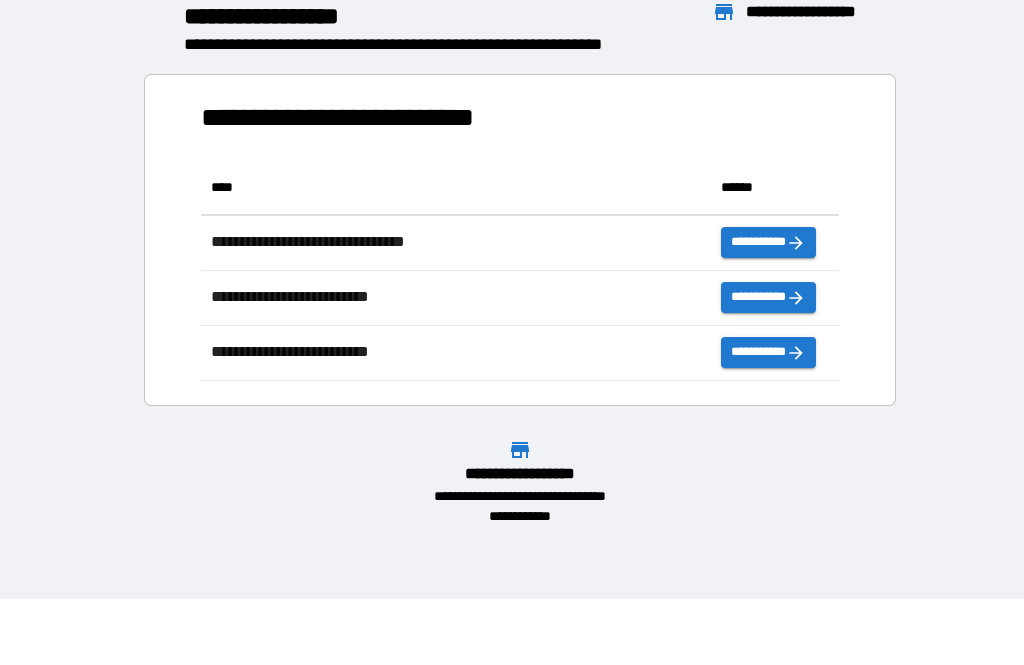 scroll, scrollTop: 66, scrollLeft: 0, axis: vertical 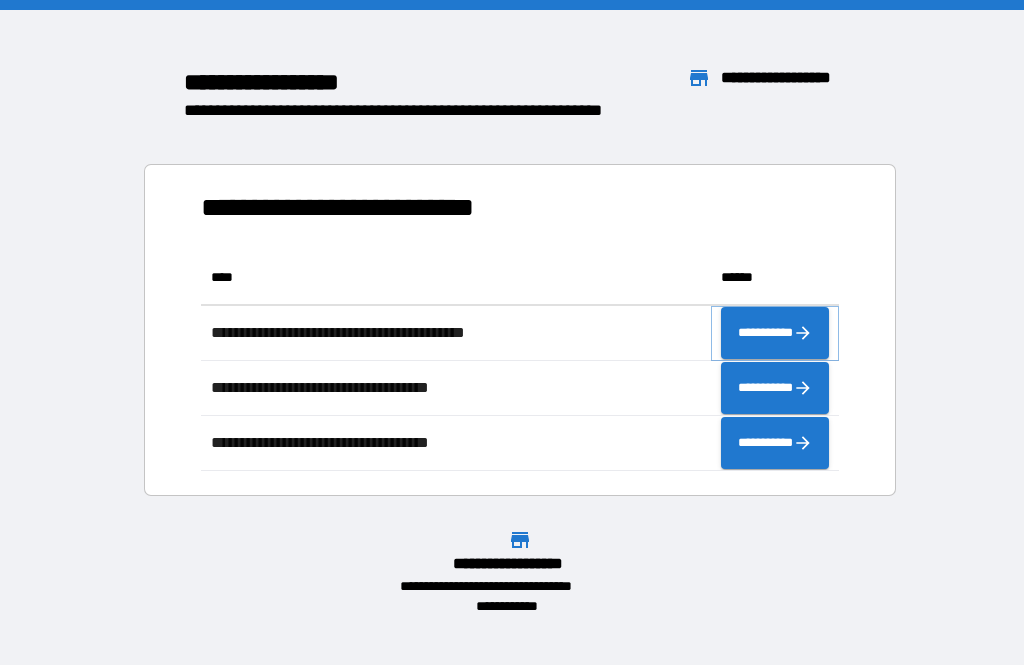click on "**********" at bounding box center (775, 333) 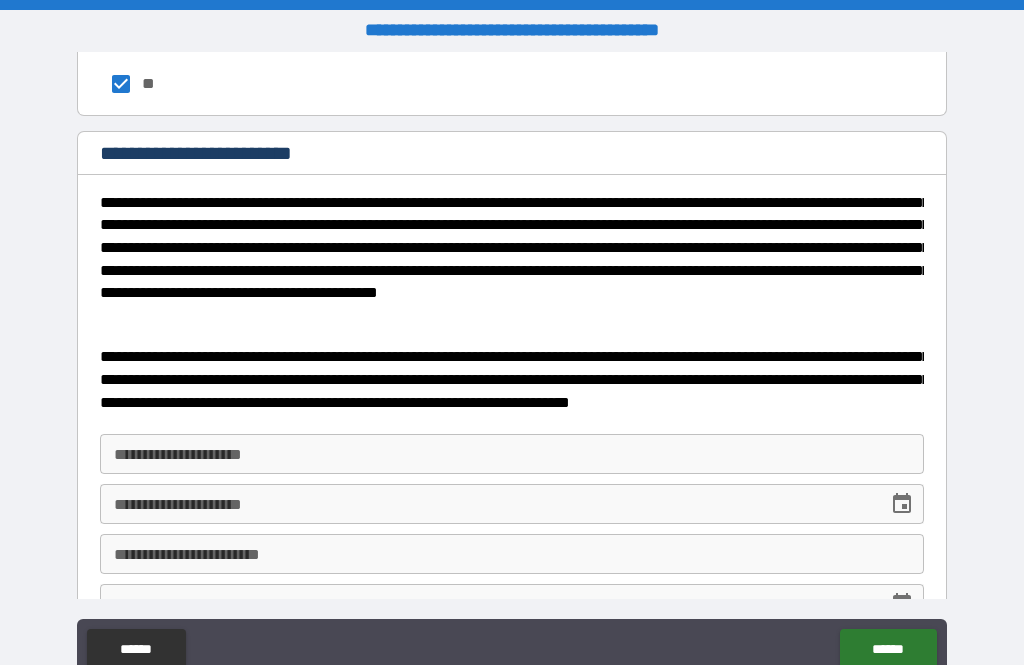 scroll, scrollTop: 3349, scrollLeft: 0, axis: vertical 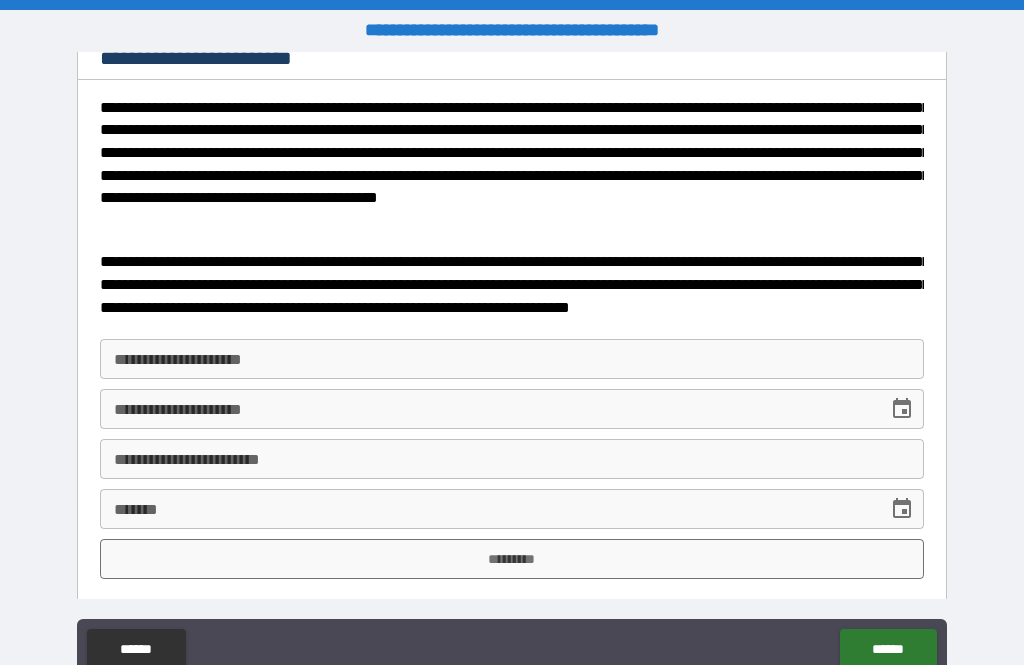 click on "**********" at bounding box center (512, 359) 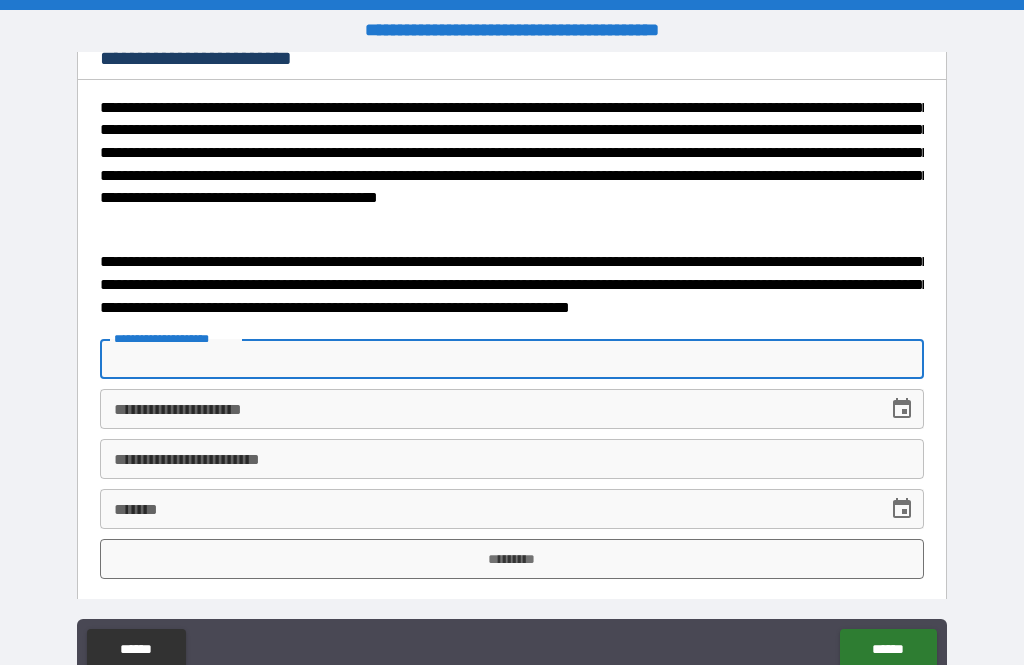 scroll, scrollTop: 3425, scrollLeft: 0, axis: vertical 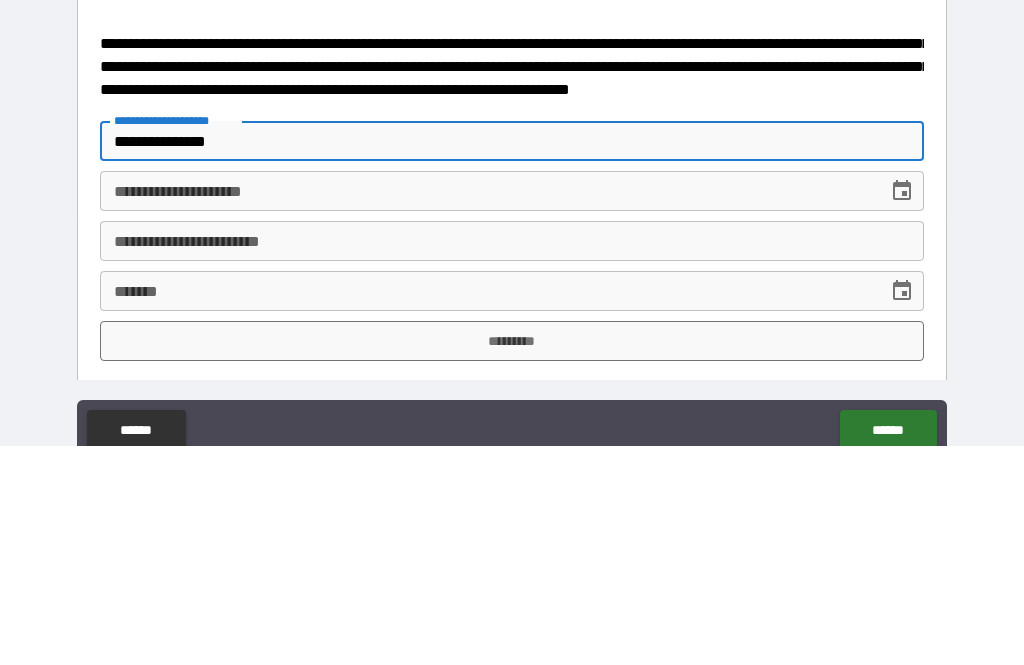 type on "**********" 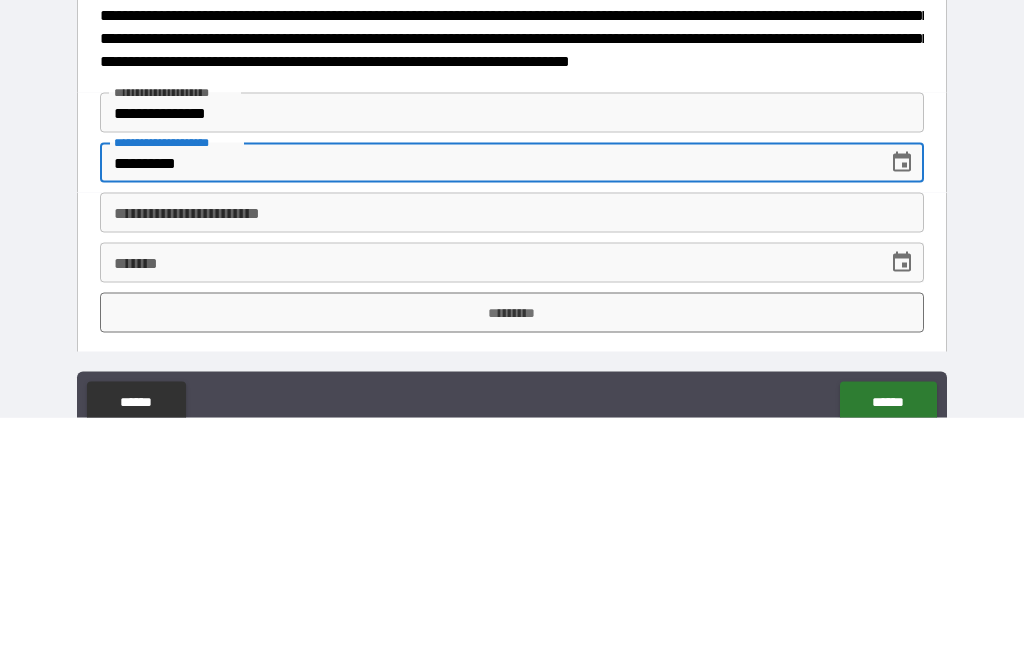 type on "**********" 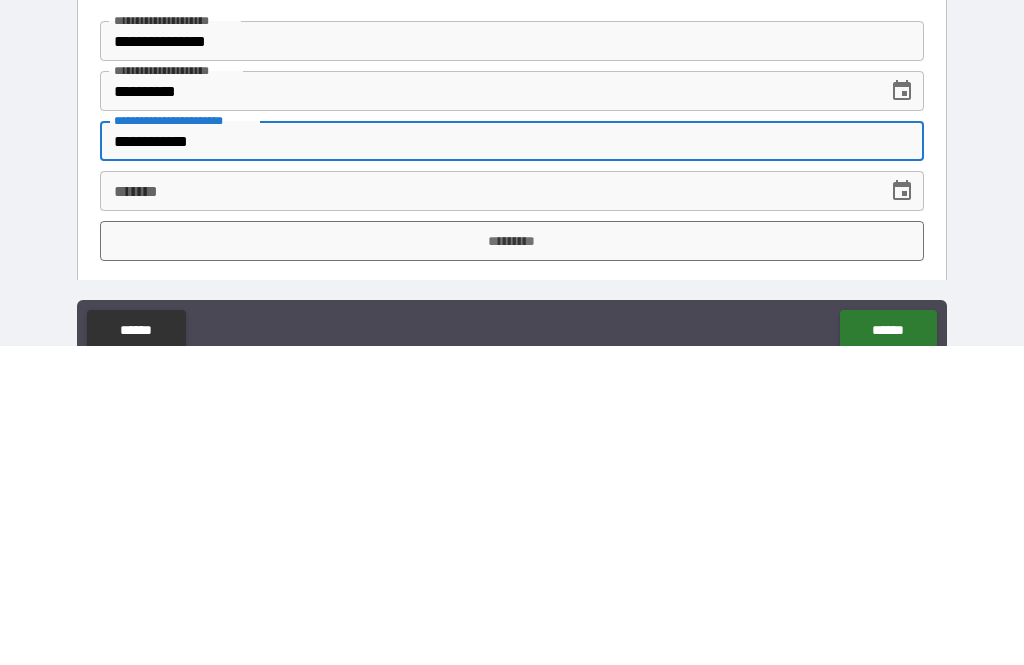 type on "**********" 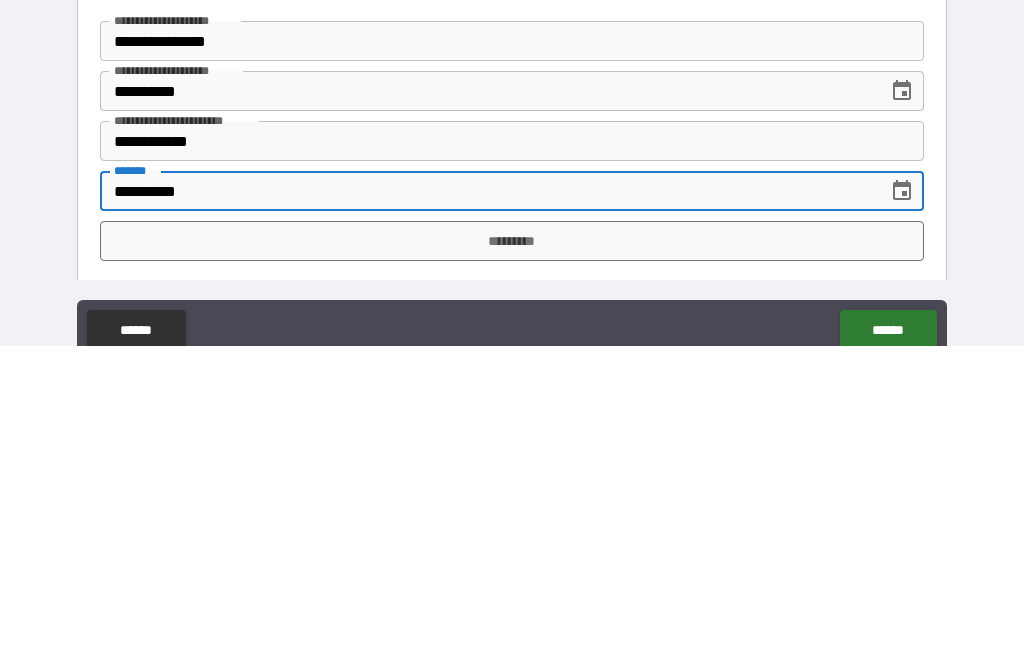 type on "**********" 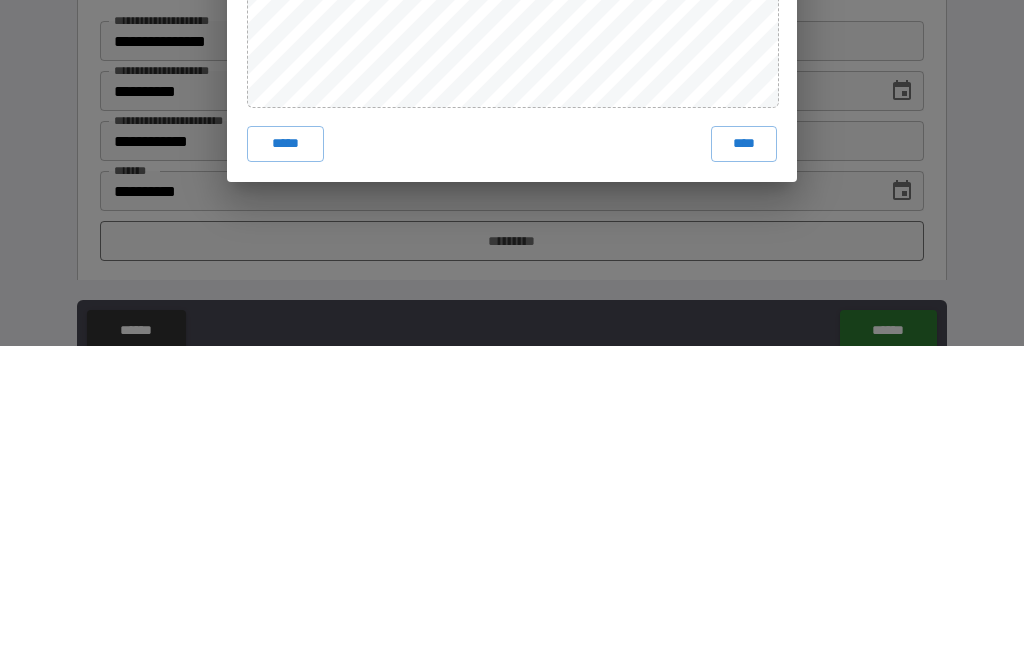 scroll, scrollTop: 66, scrollLeft: 0, axis: vertical 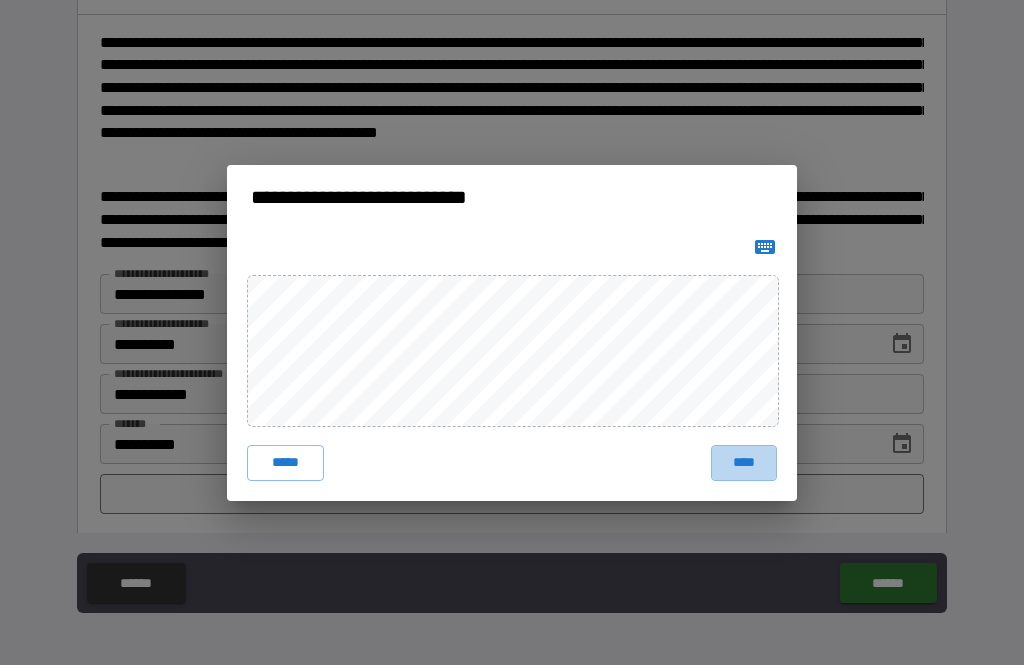 click on "****" at bounding box center [744, 463] 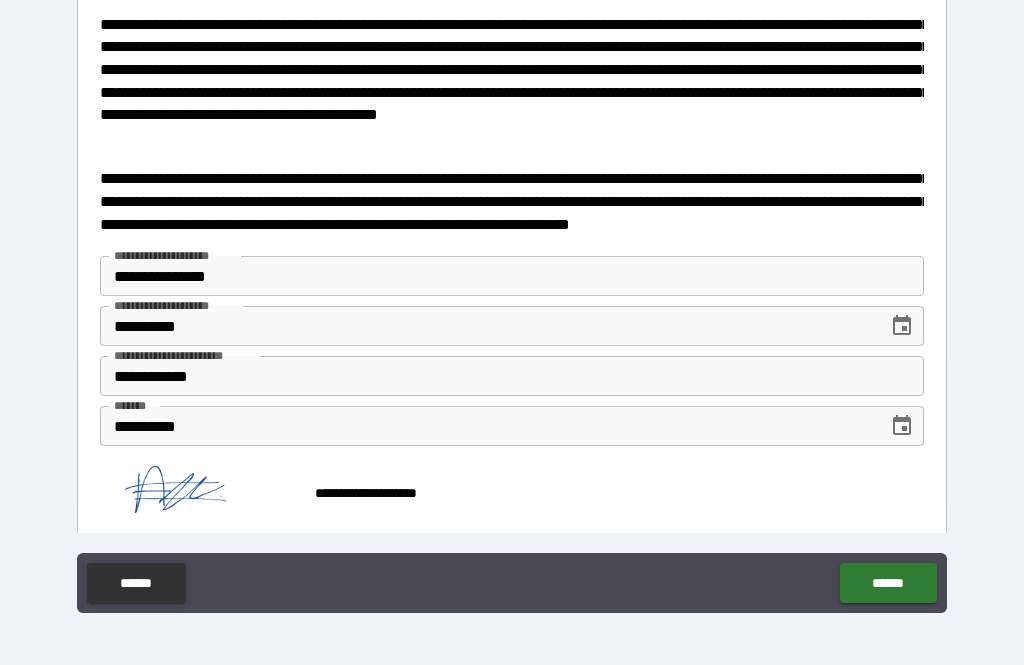 scroll, scrollTop: 3442, scrollLeft: 0, axis: vertical 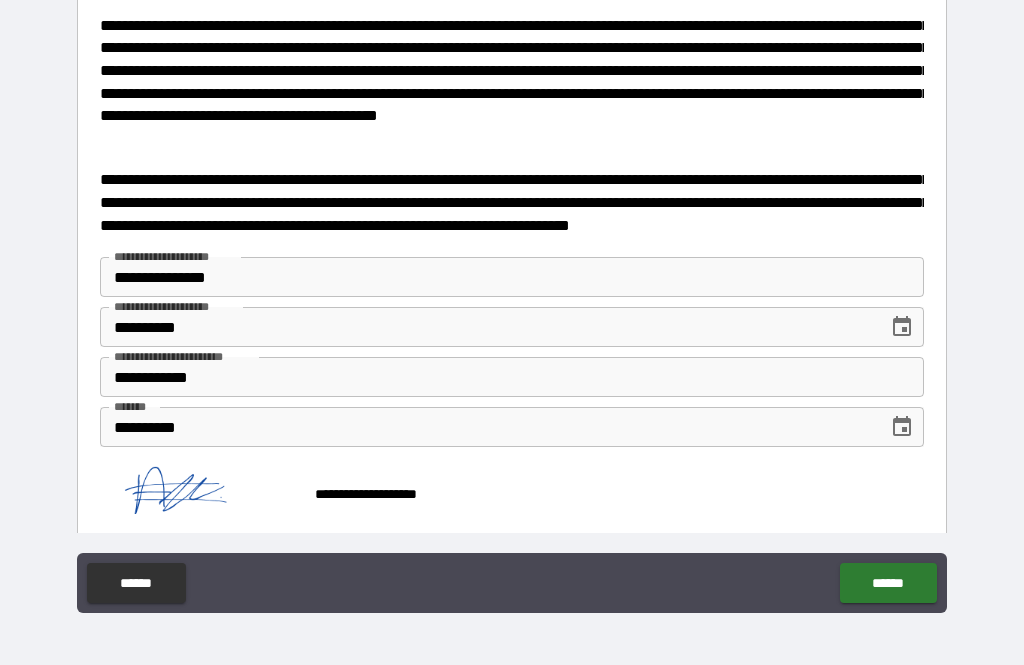 click on "******" at bounding box center [888, 583] 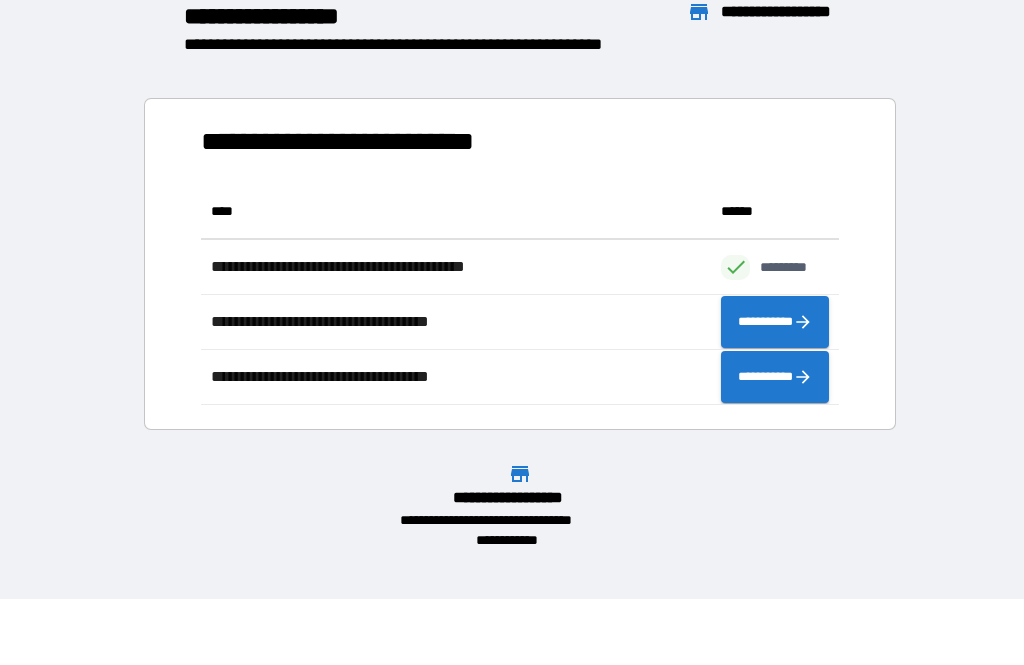 scroll, scrollTop: 1, scrollLeft: 1, axis: both 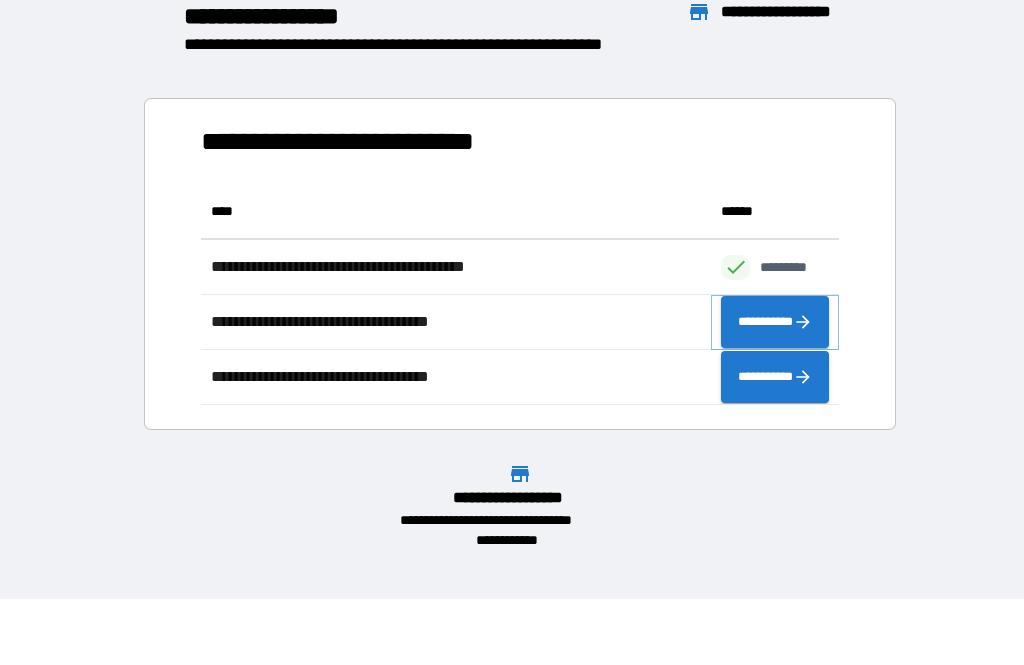 click on "**********" at bounding box center [775, 322] 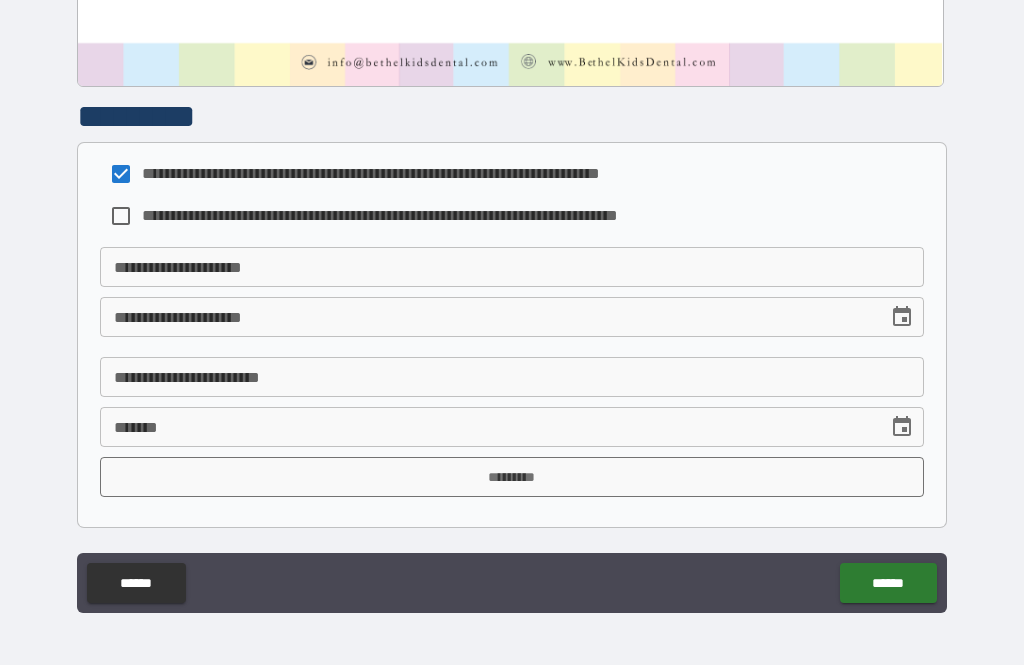 scroll, scrollTop: 1051, scrollLeft: 0, axis: vertical 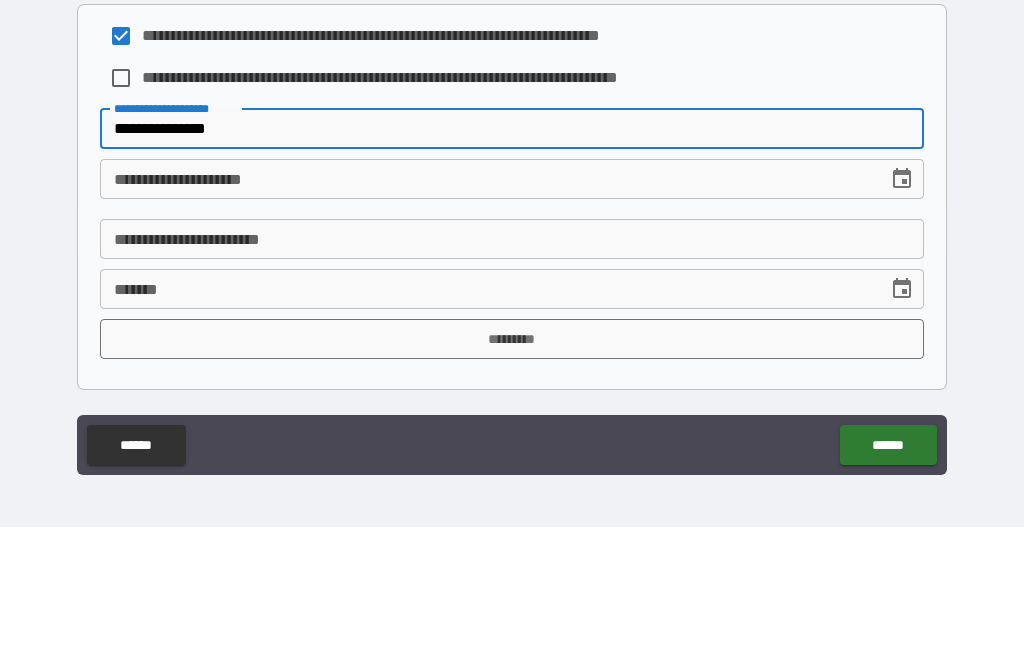 type on "**********" 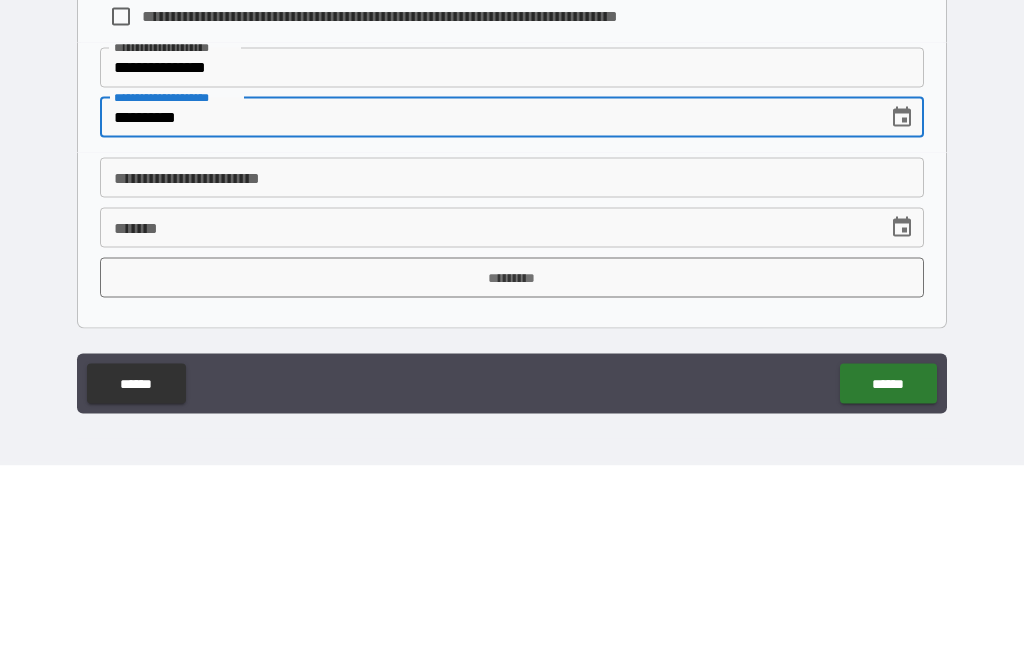 type on "**********" 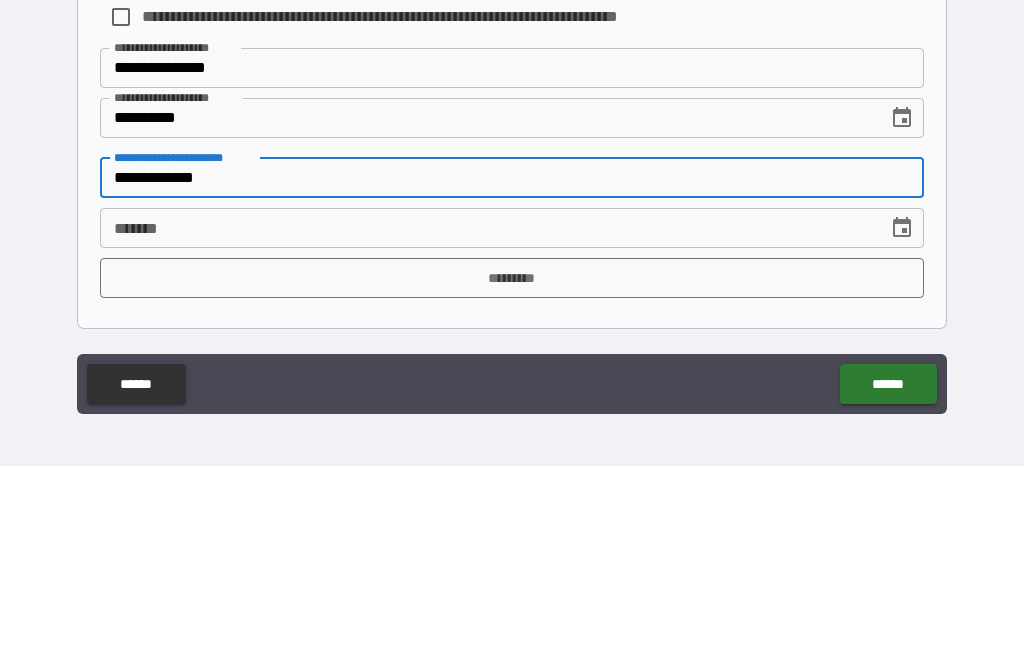 type on "**********" 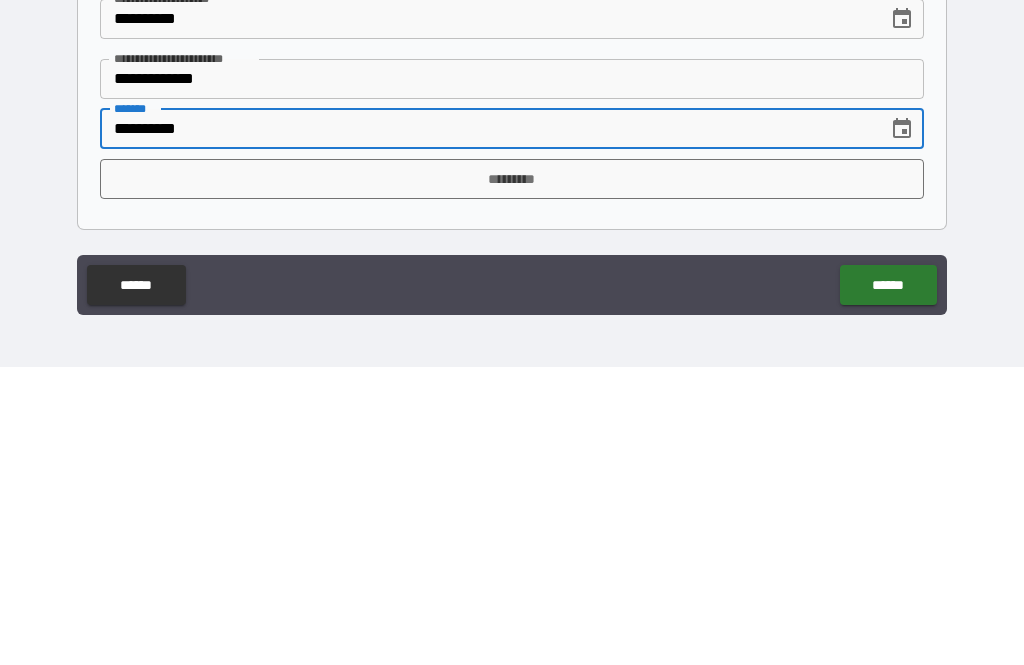 type on "**********" 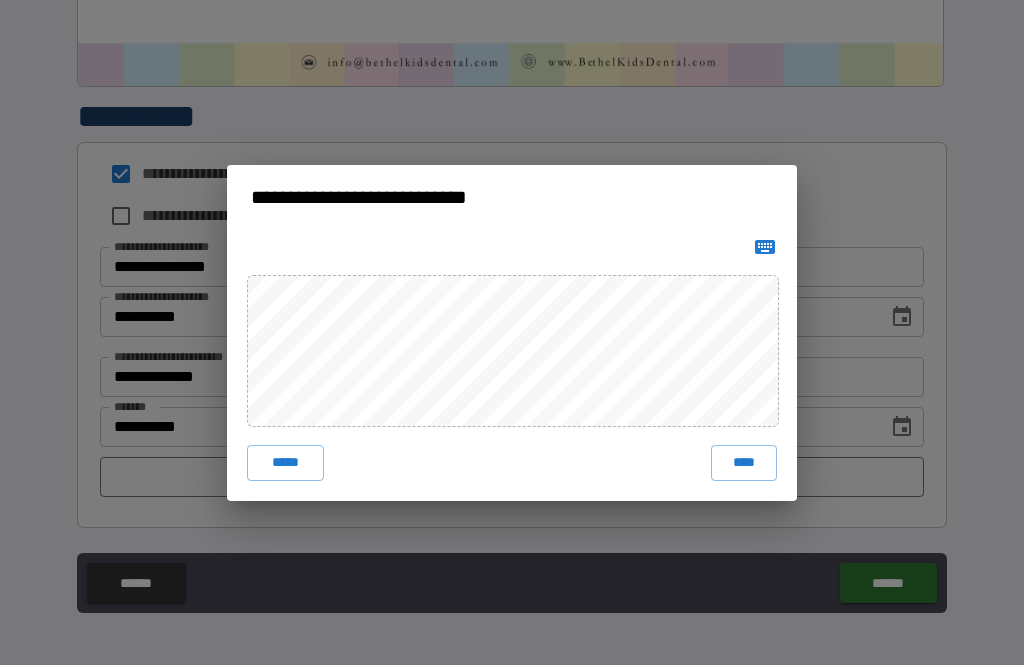 click on "****" at bounding box center [744, 463] 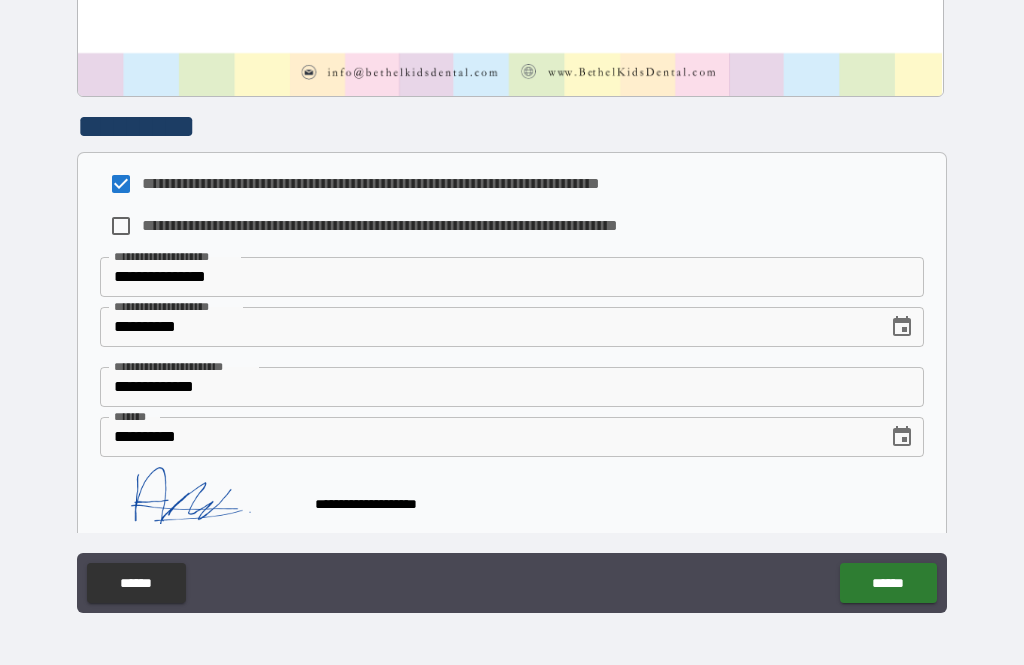 click on "******" at bounding box center (888, 583) 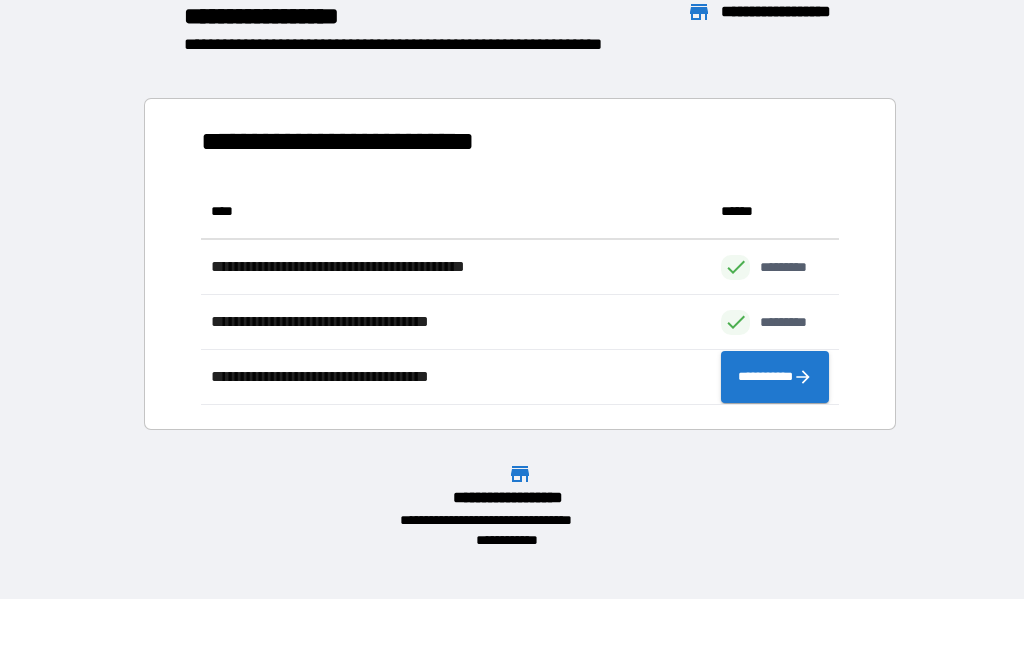 scroll, scrollTop: 1, scrollLeft: 1, axis: both 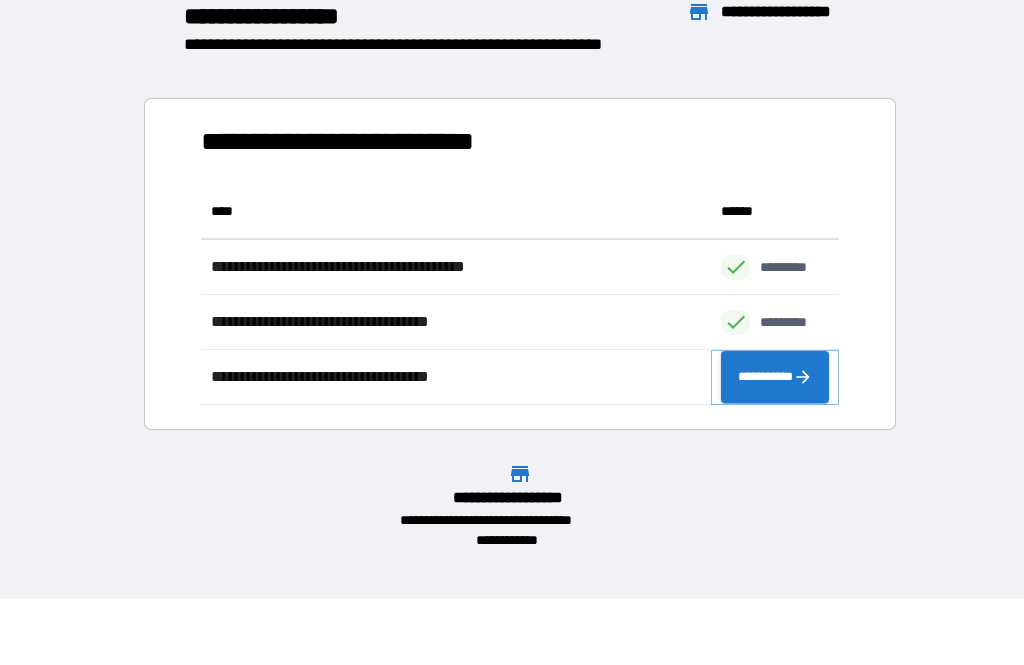 click on "**********" at bounding box center [775, 377] 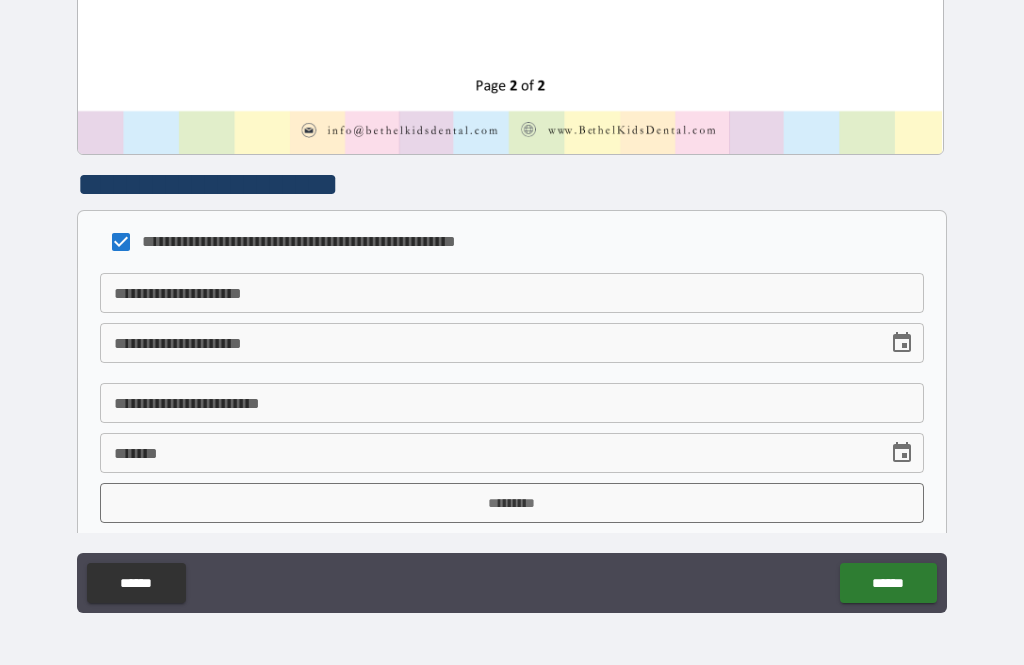 scroll, scrollTop: 2146, scrollLeft: 0, axis: vertical 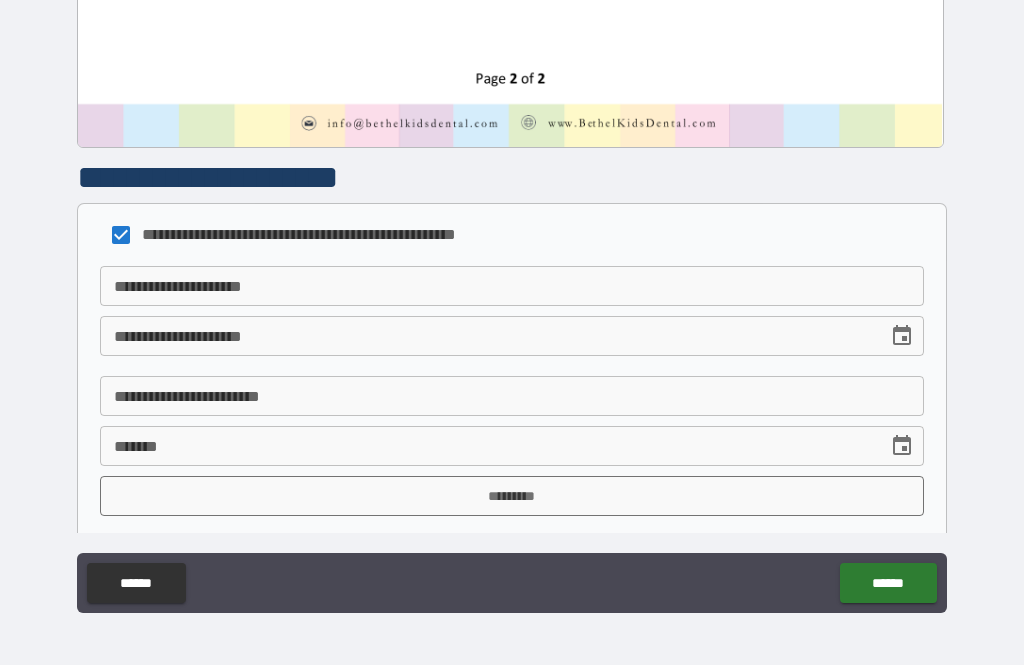 click on "**********" at bounding box center [487, 336] 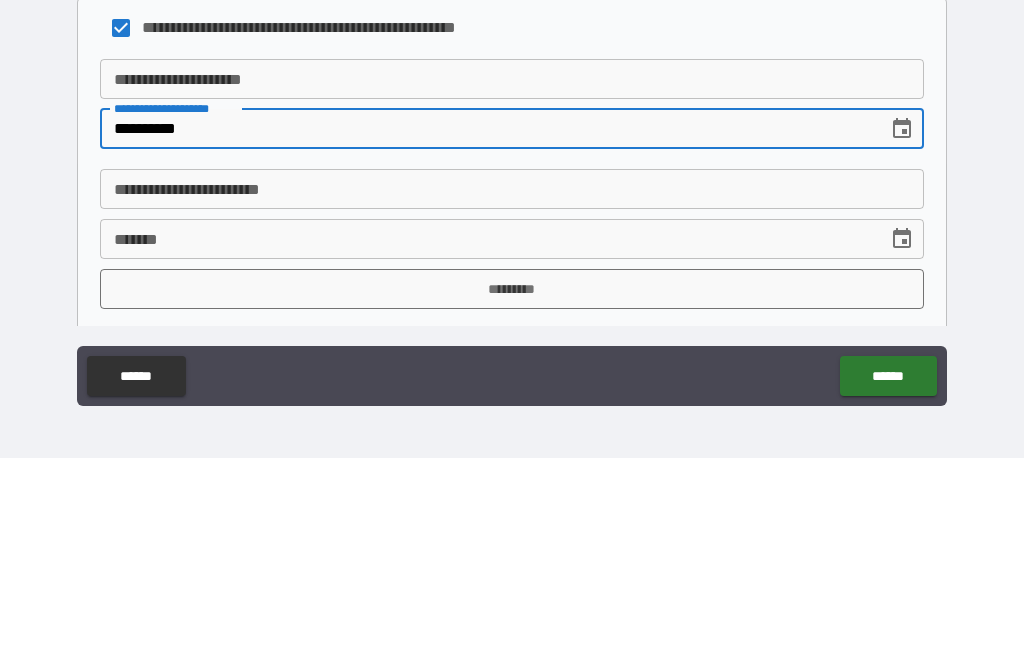 type on "**********" 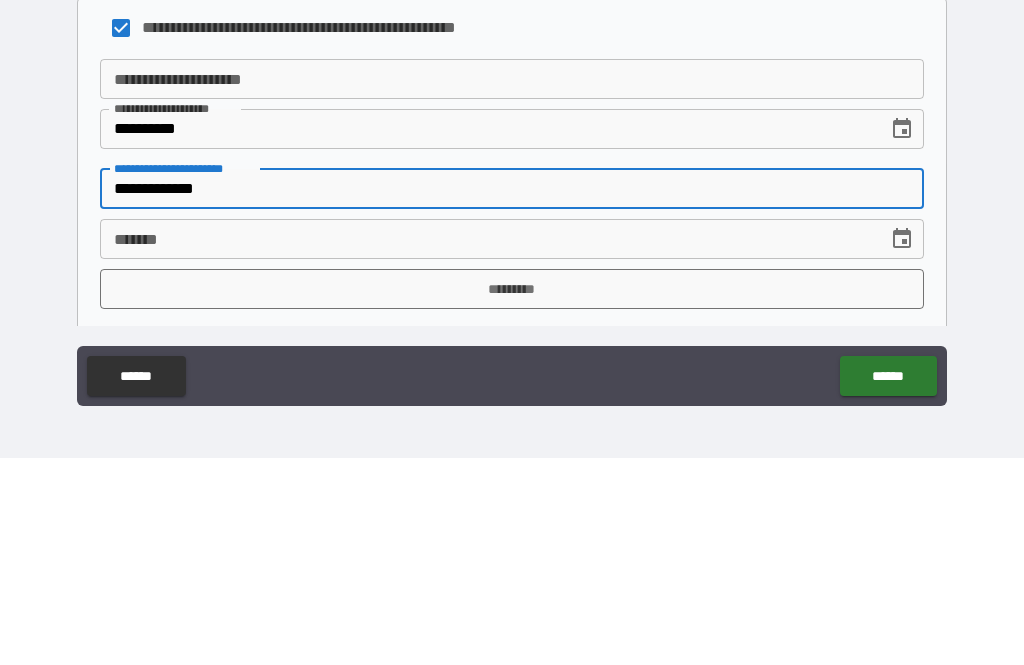 type on "**********" 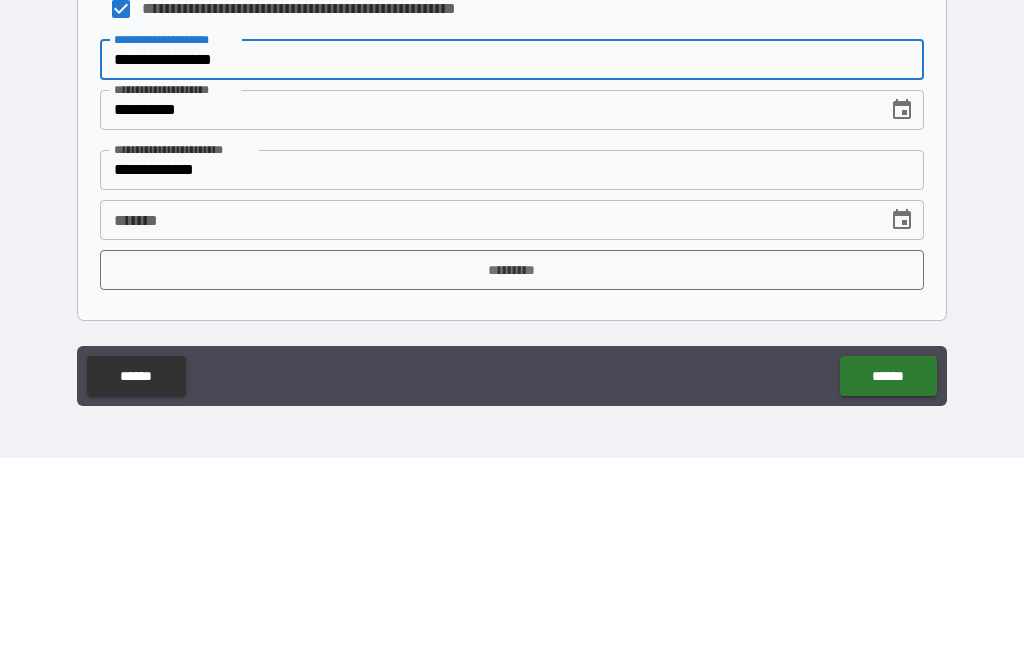 scroll, scrollTop: 2165, scrollLeft: 0, axis: vertical 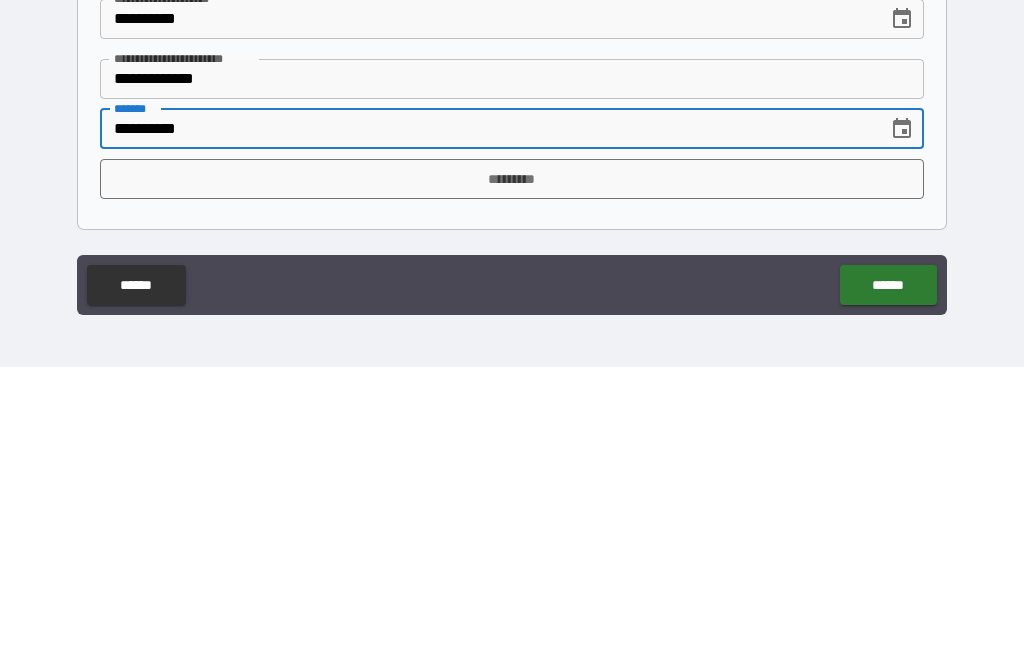 type on "**********" 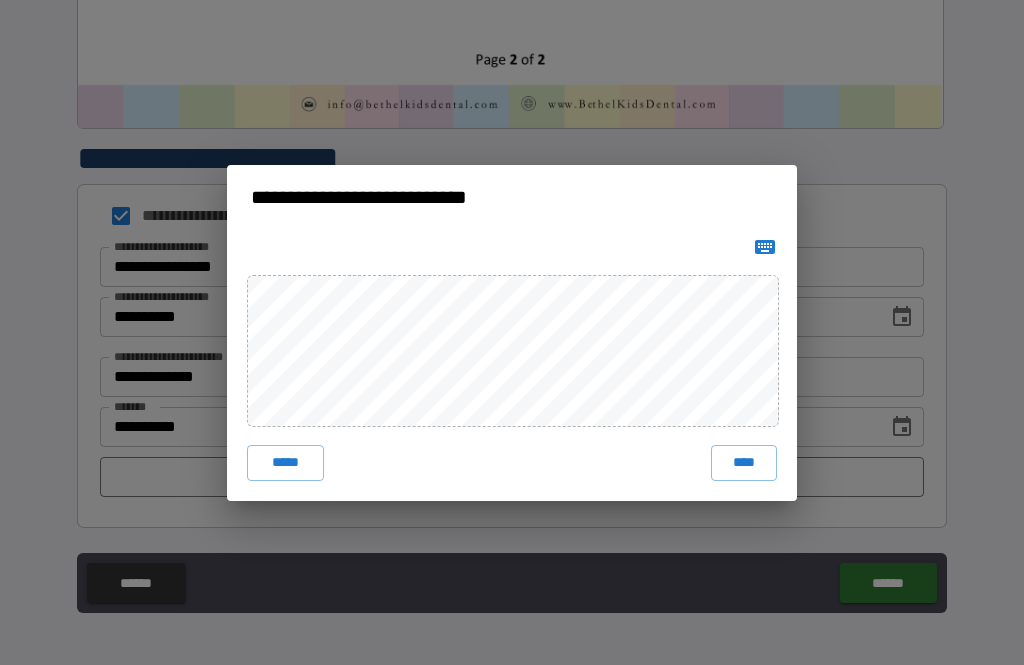 click on "****" at bounding box center (744, 463) 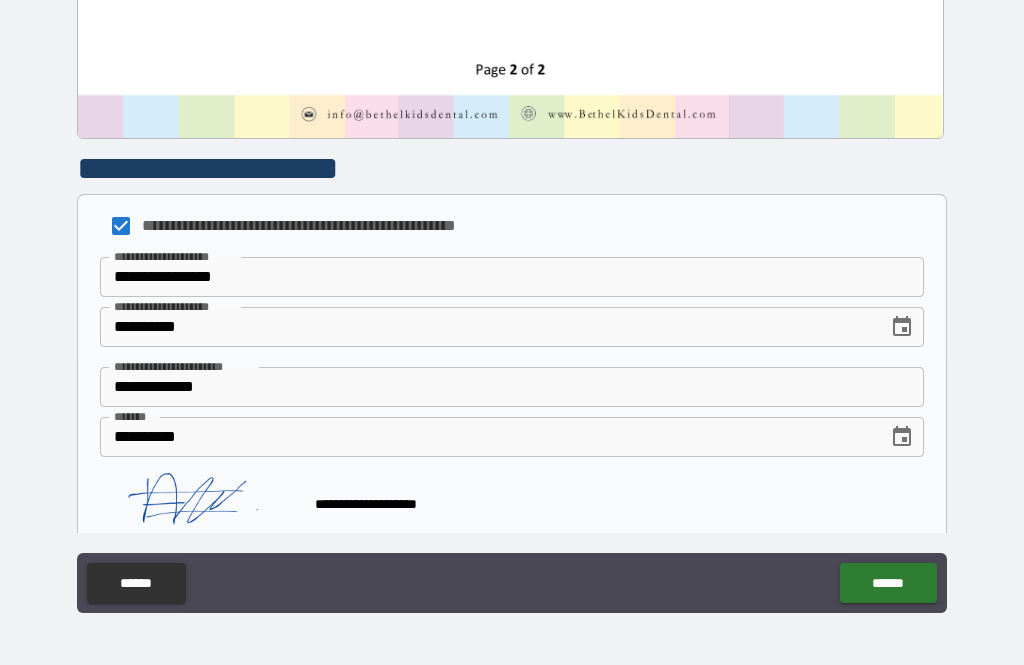 click on "******" at bounding box center [888, 583] 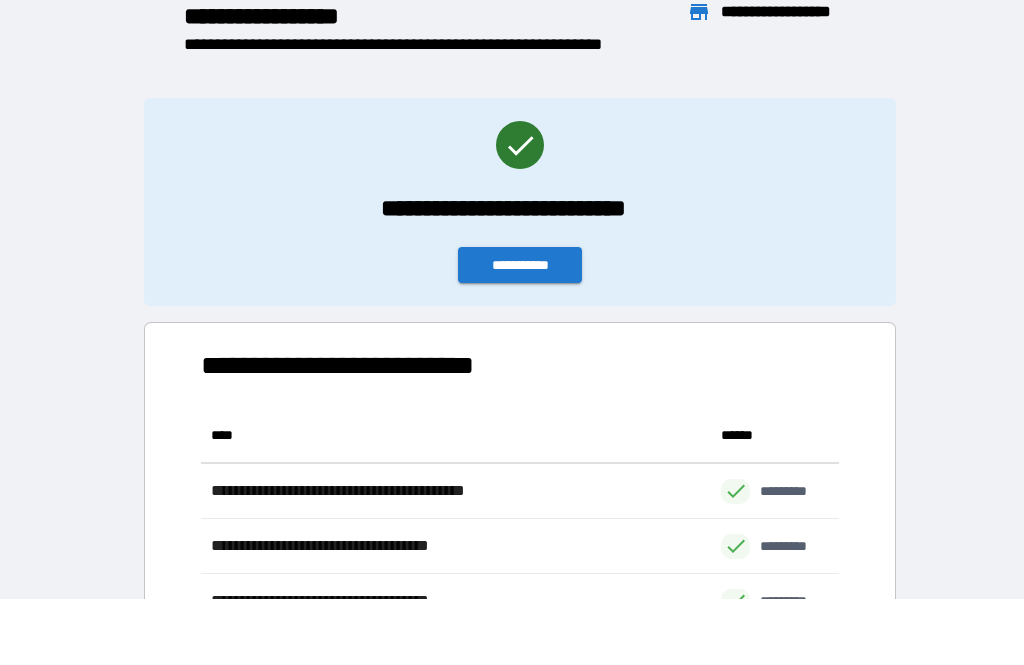 scroll, scrollTop: 221, scrollLeft: 638, axis: both 